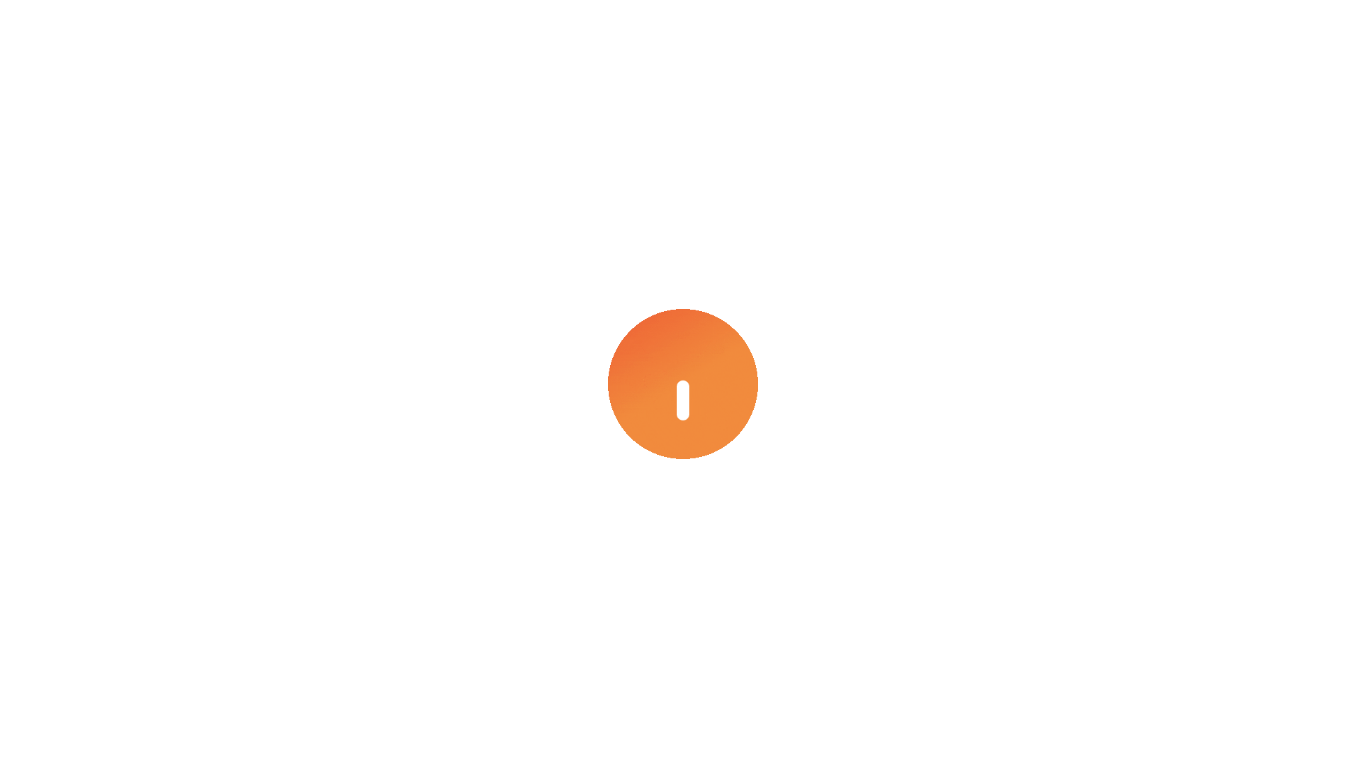 scroll, scrollTop: 0, scrollLeft: 0, axis: both 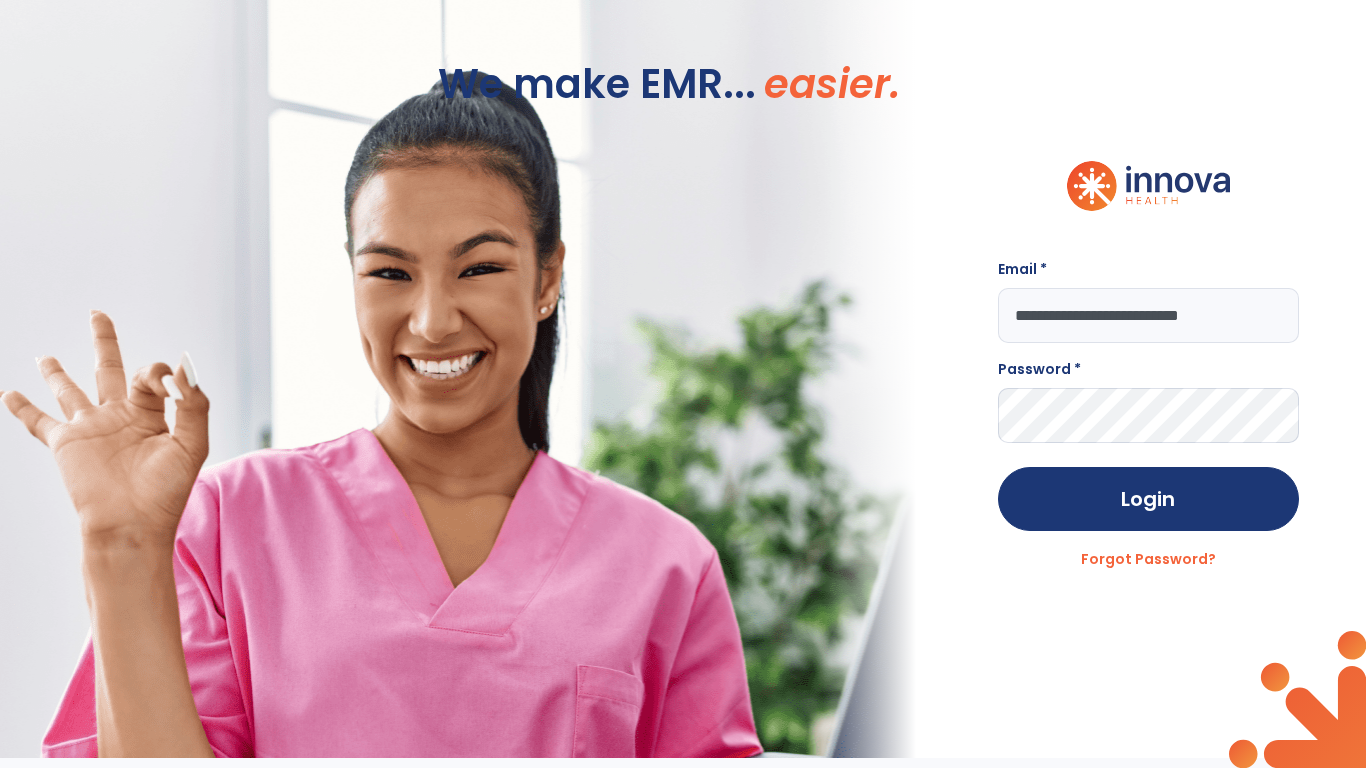 type on "**********" 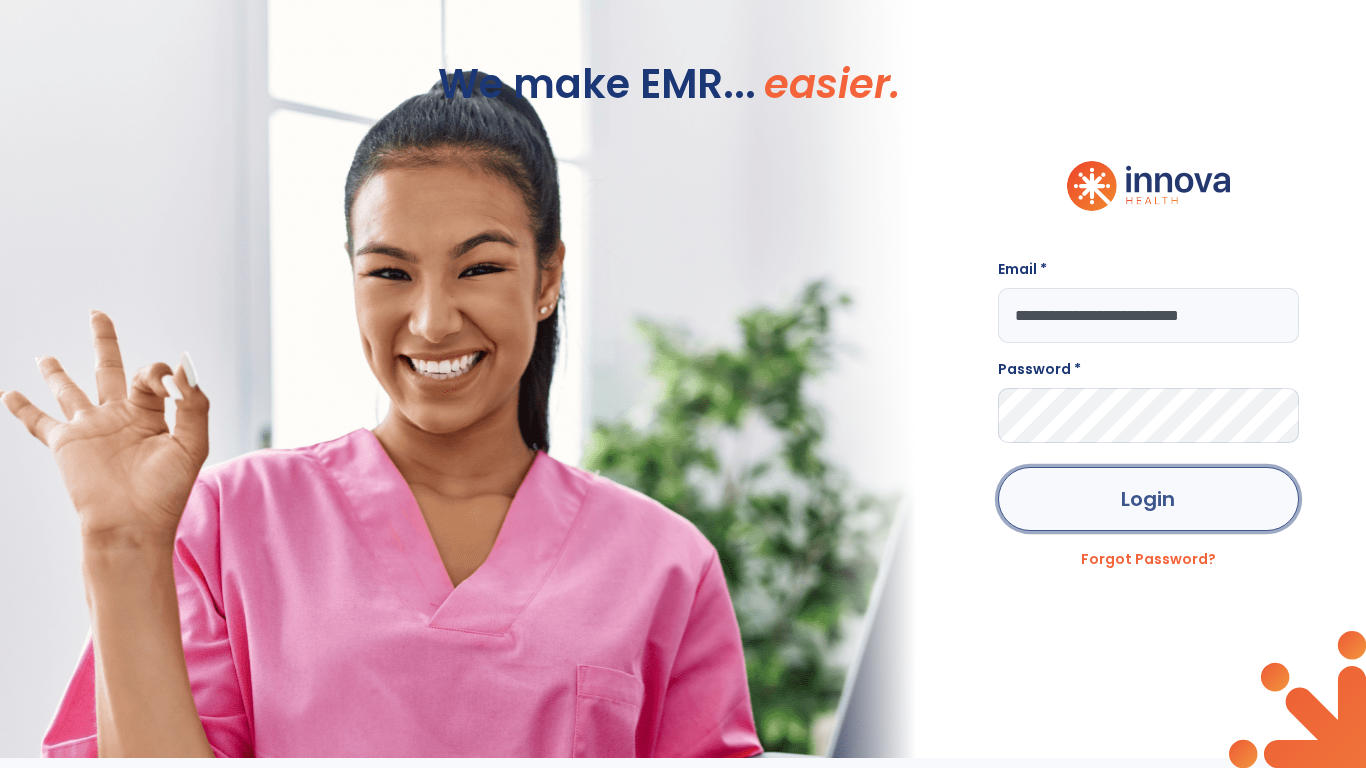 click on "Login" 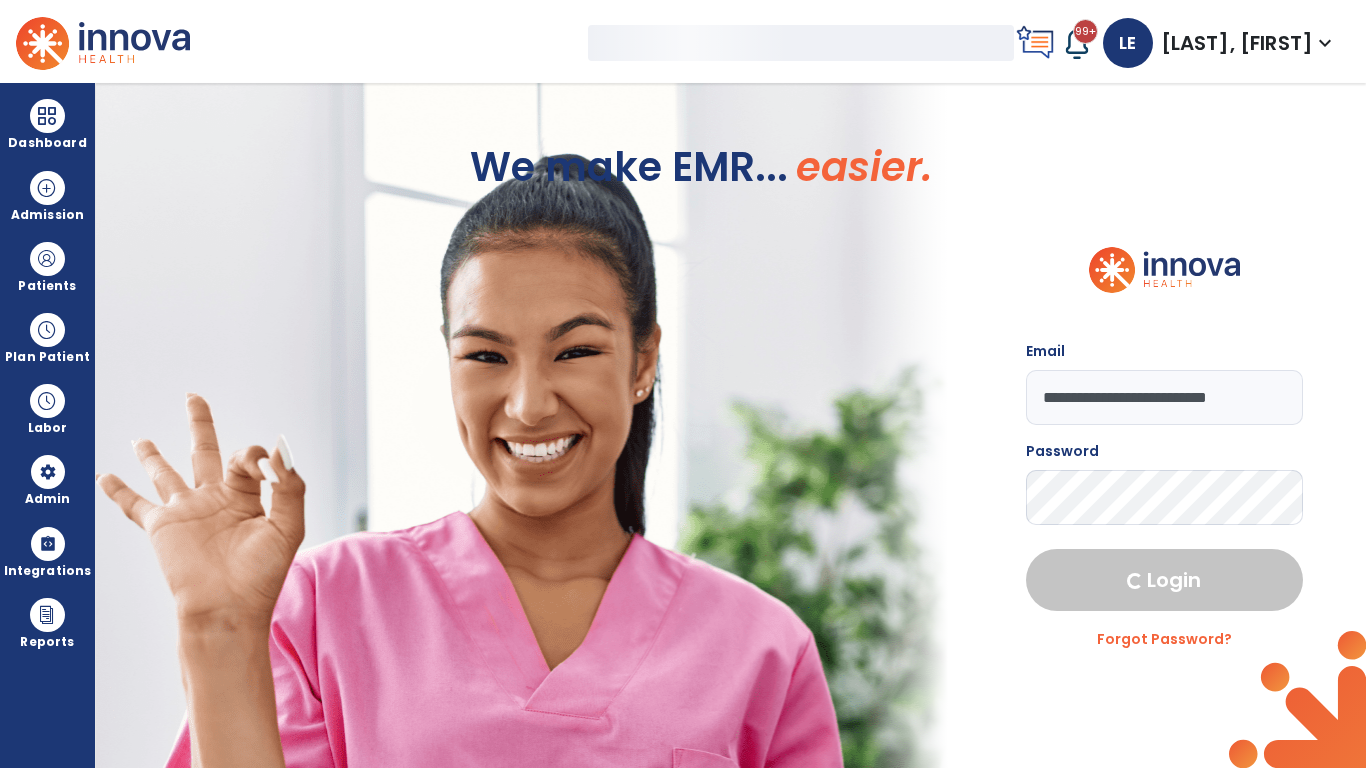select on "***" 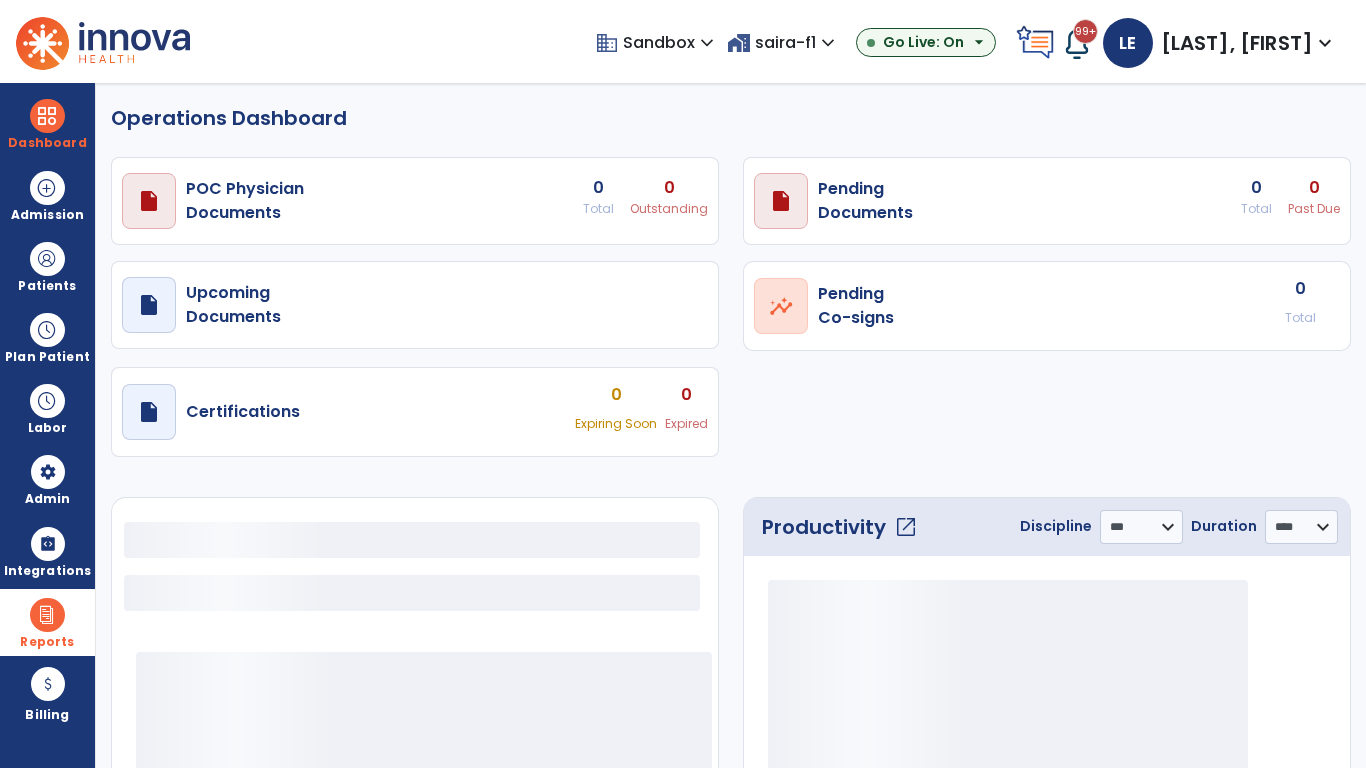 click at bounding box center (47, 615) 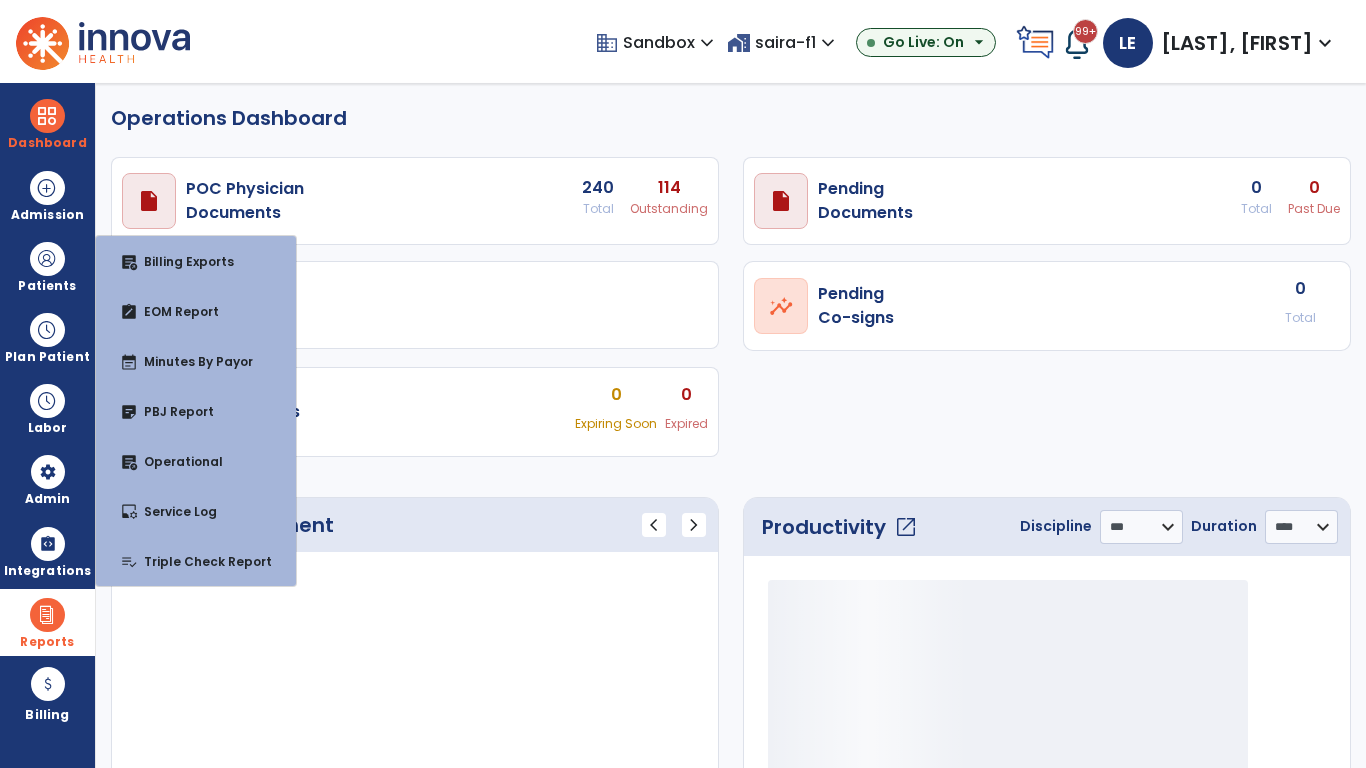 select on "***" 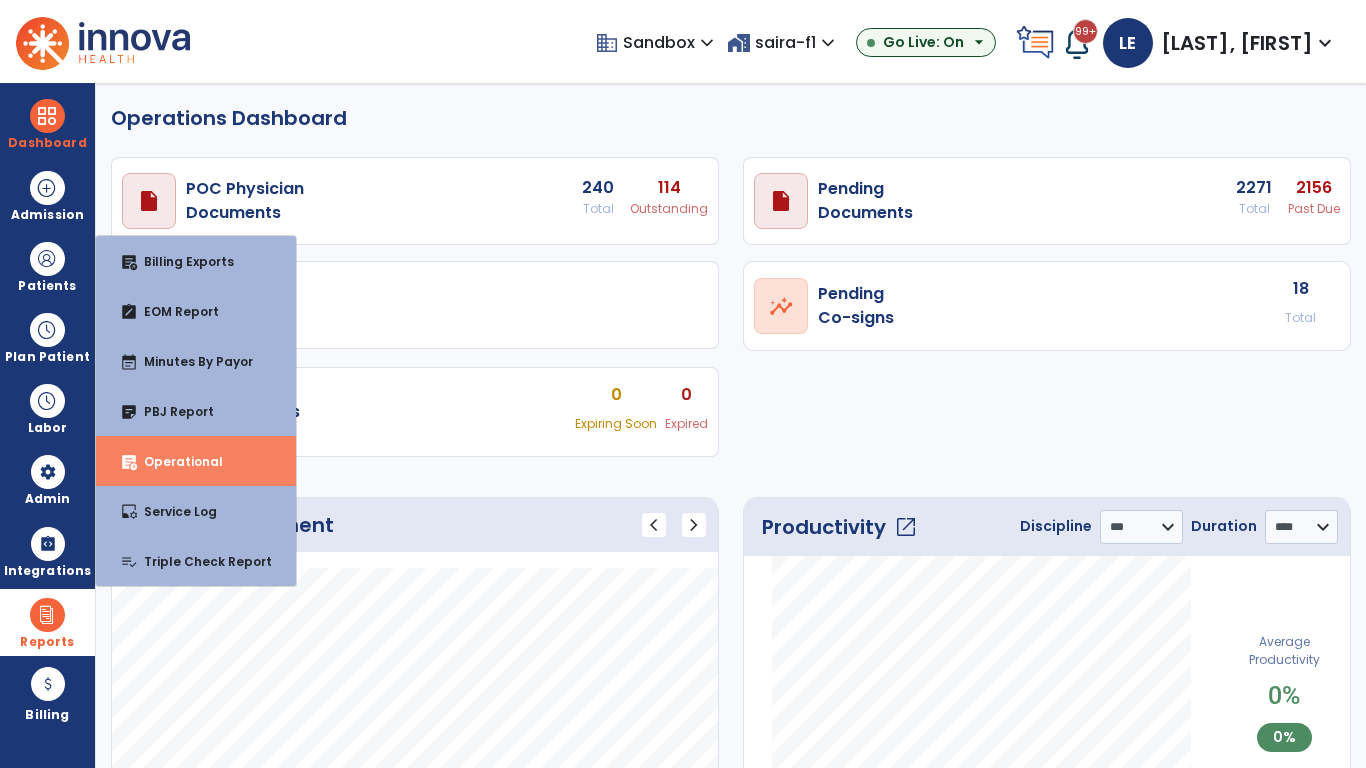 click on "Operational" at bounding box center [175, 461] 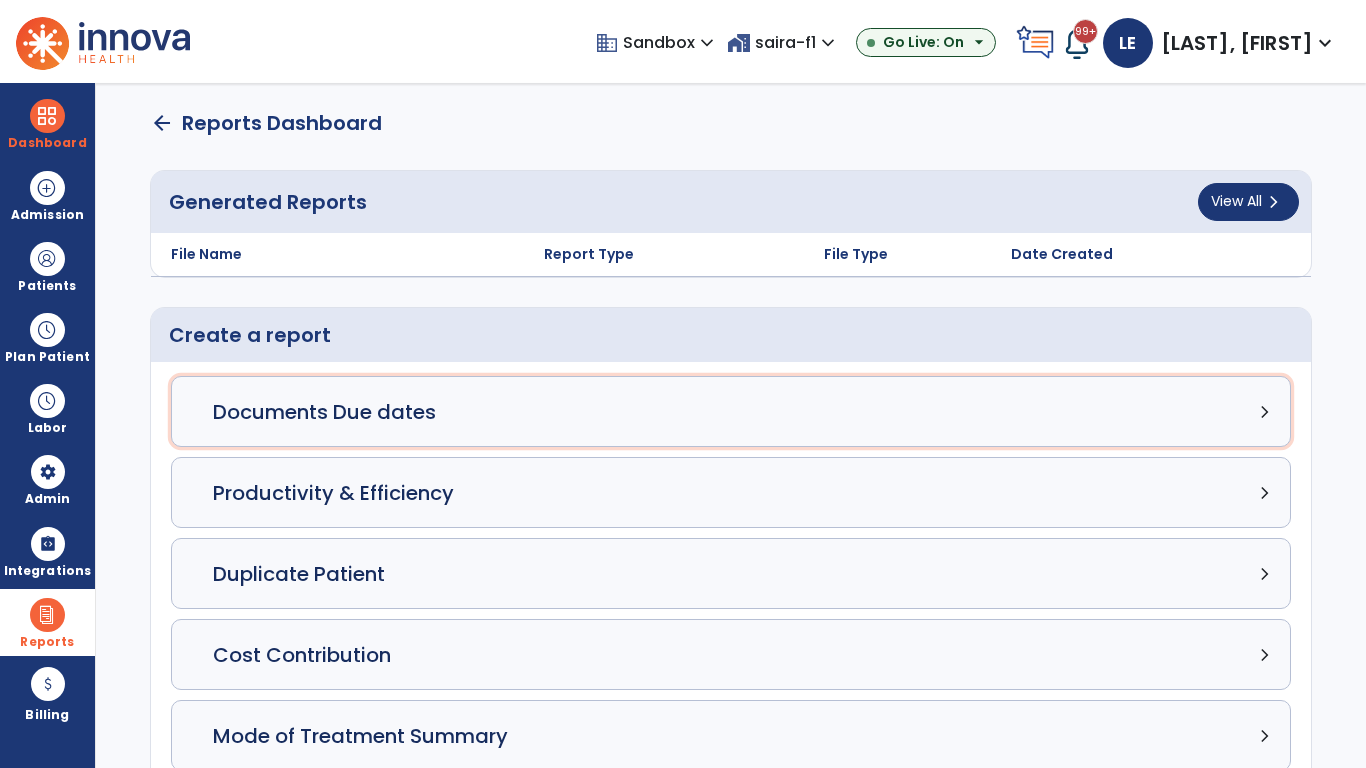 click on "Documents Due dates chevron_right" 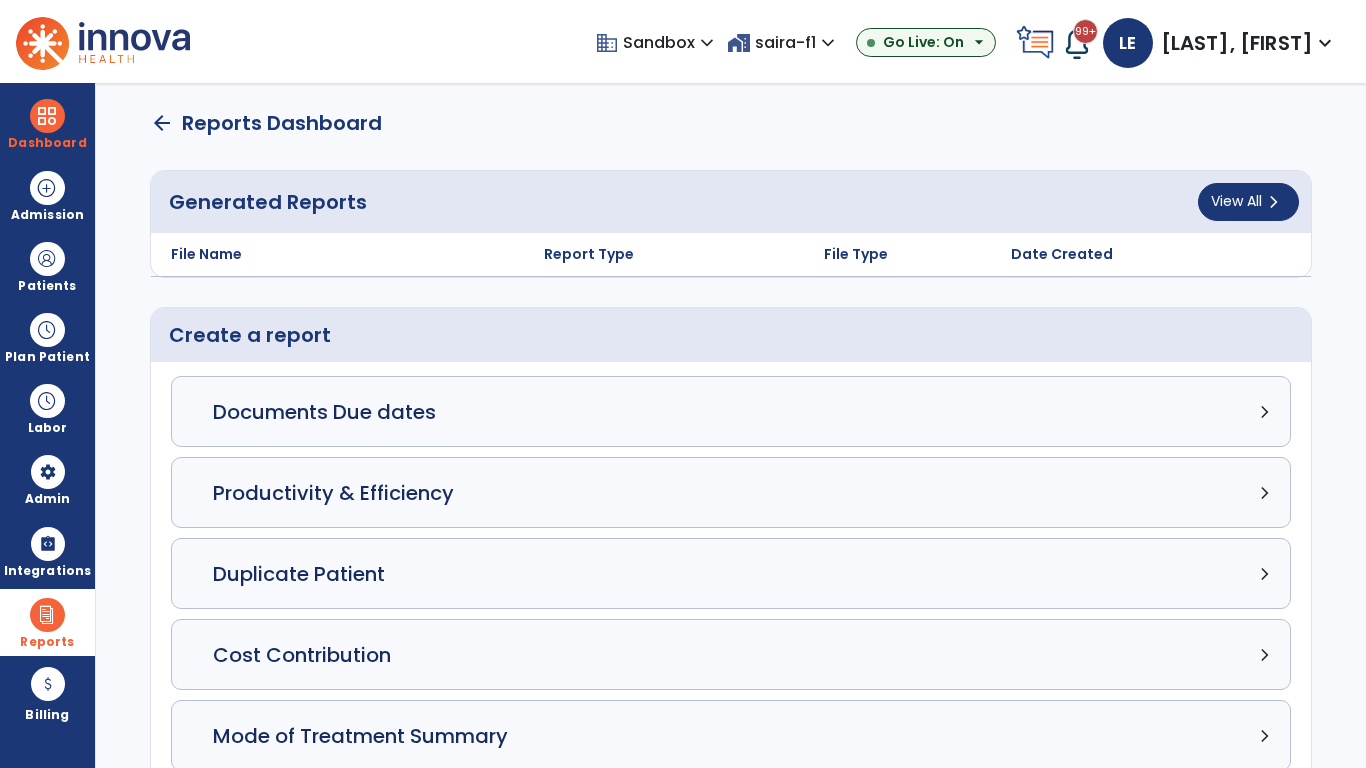 select on "***" 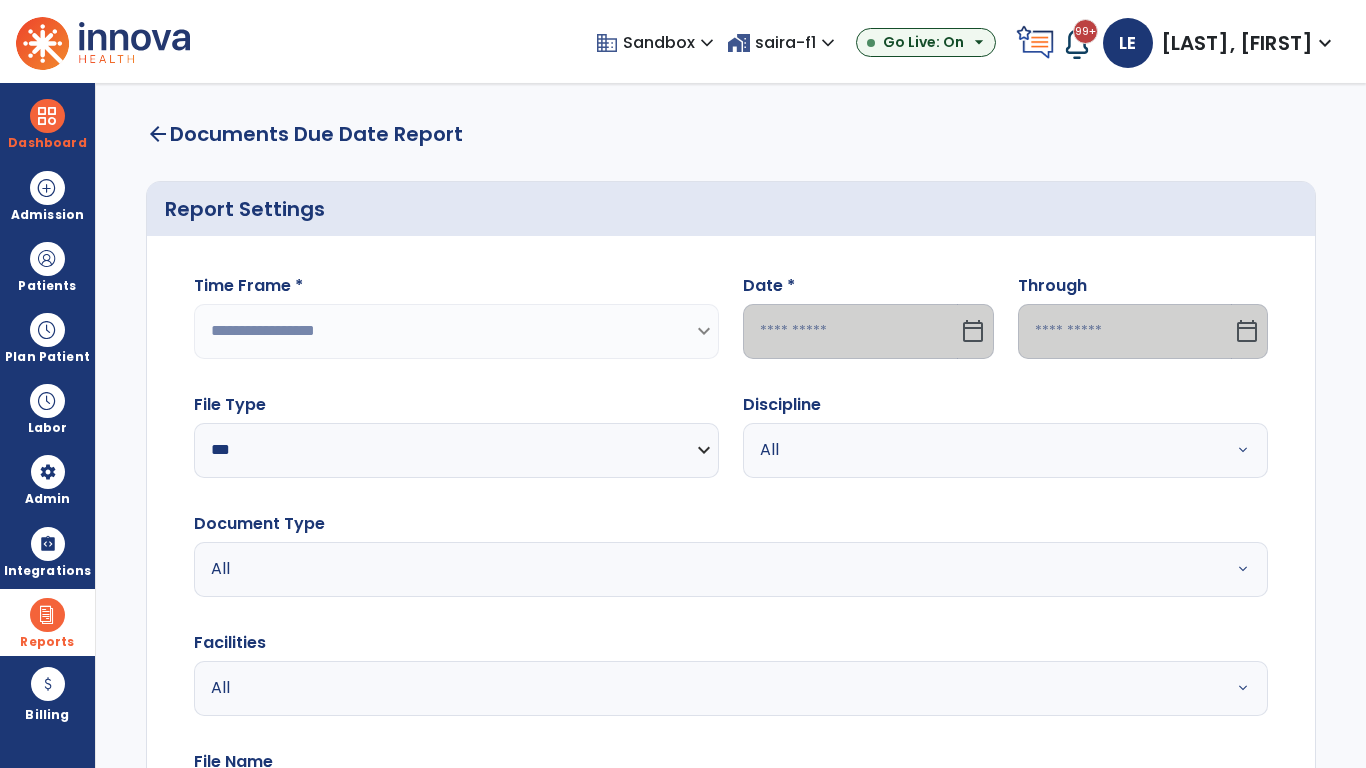 select on "*****" 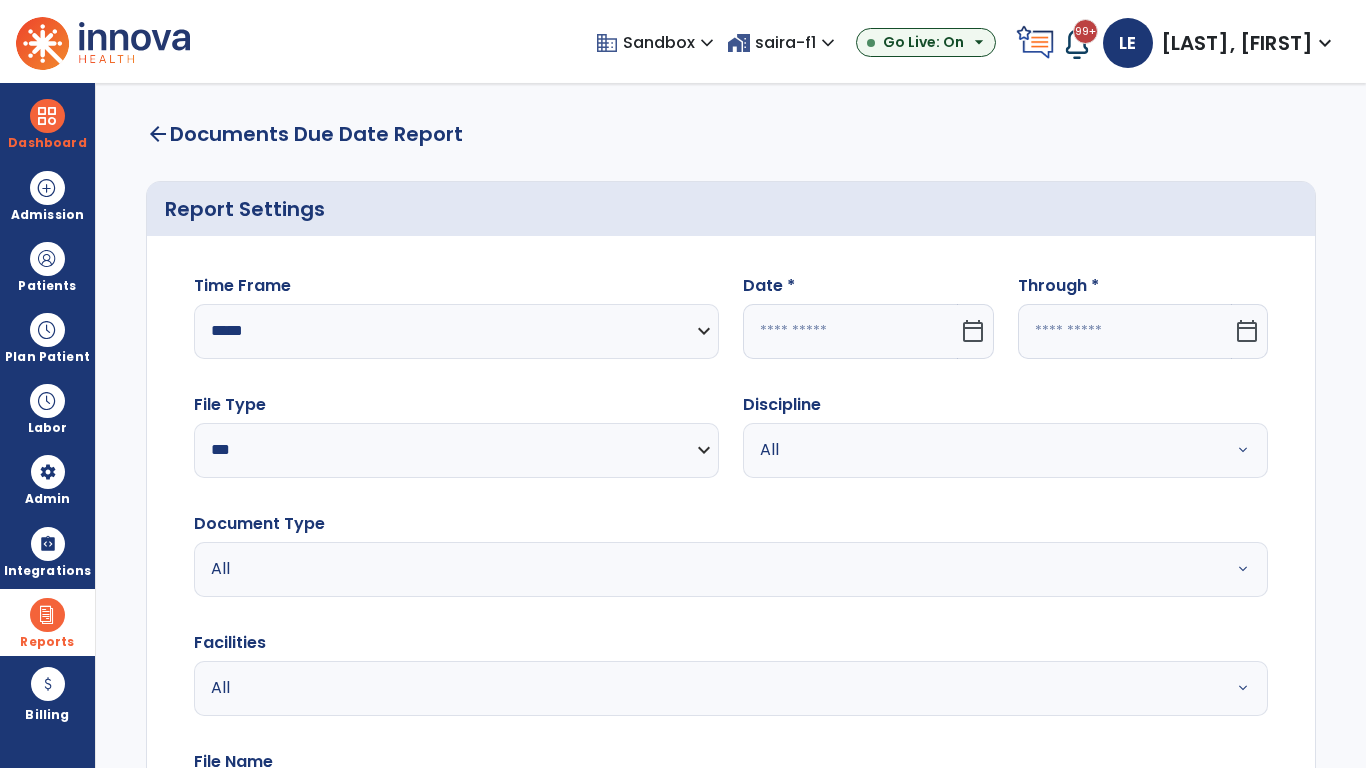 click 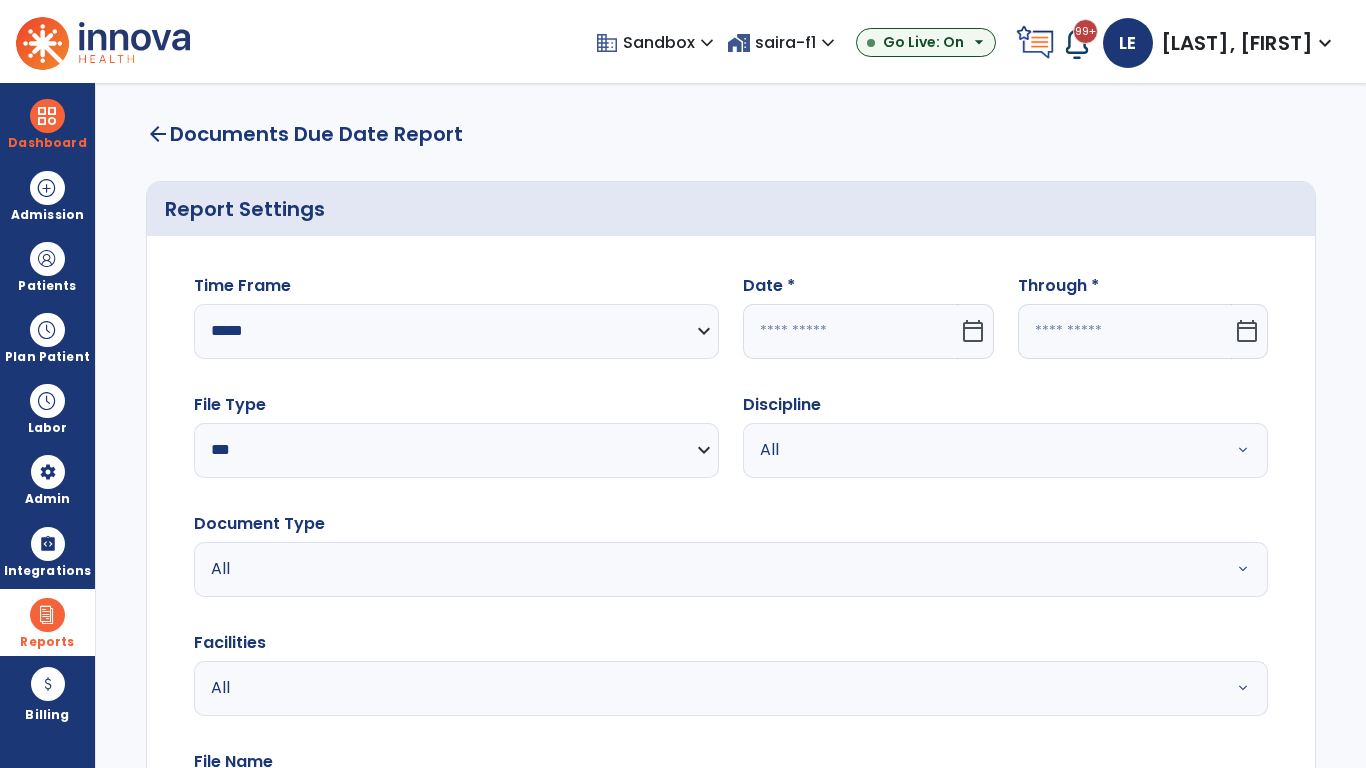 select on "*" 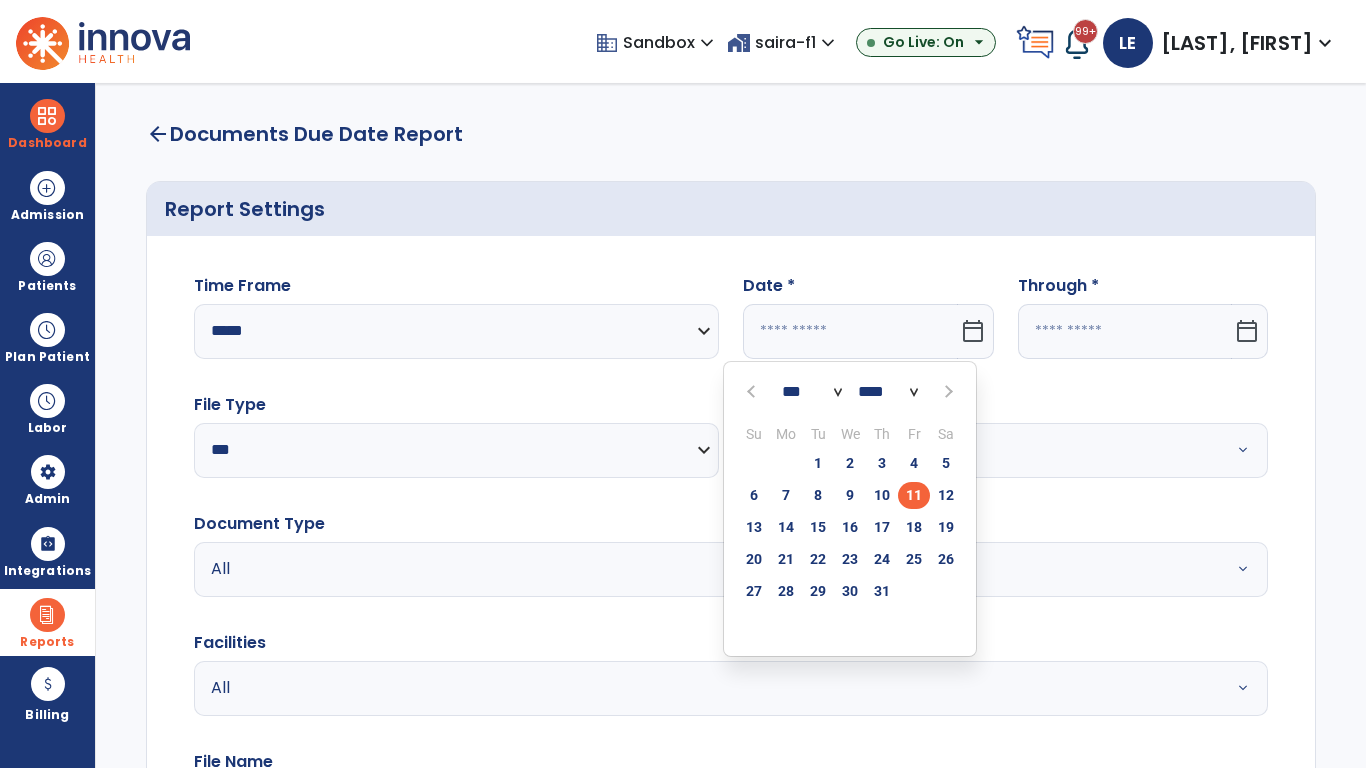 select on "****" 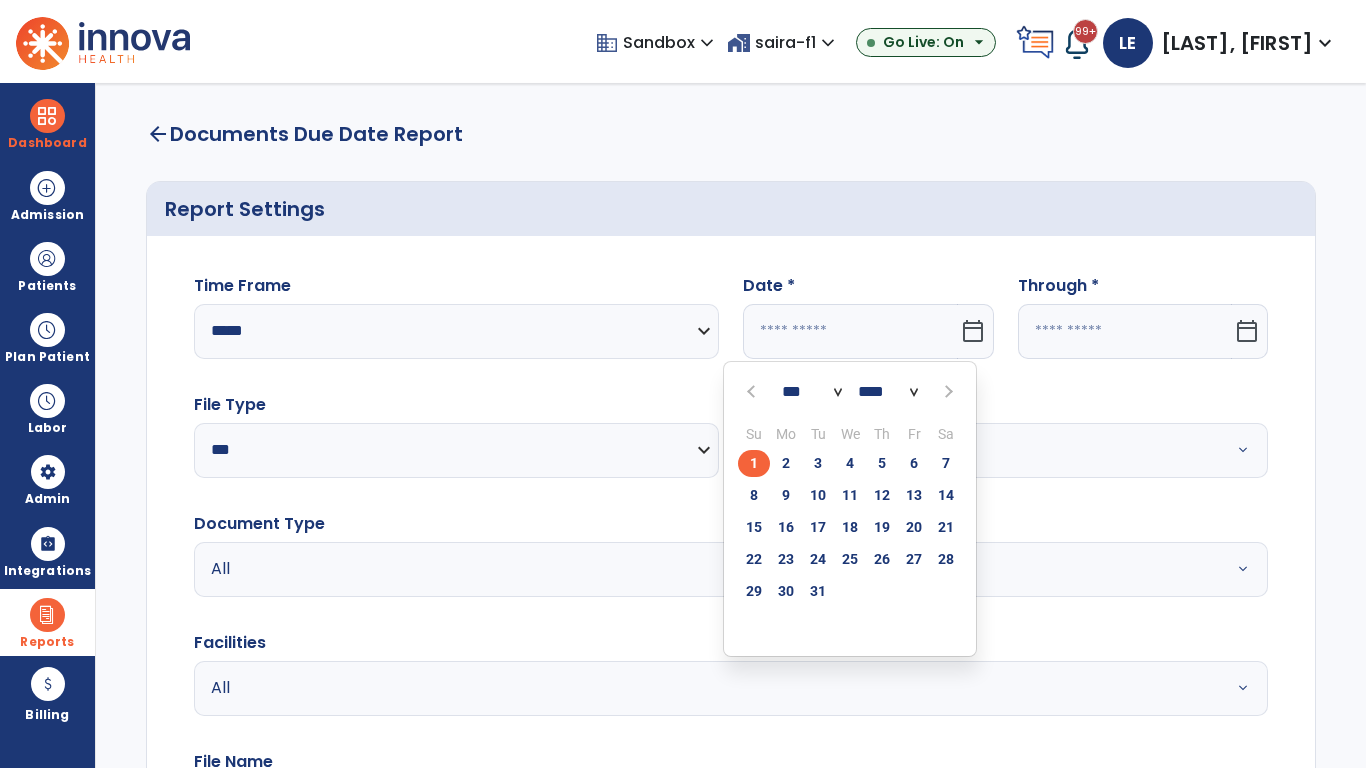 click on "1" 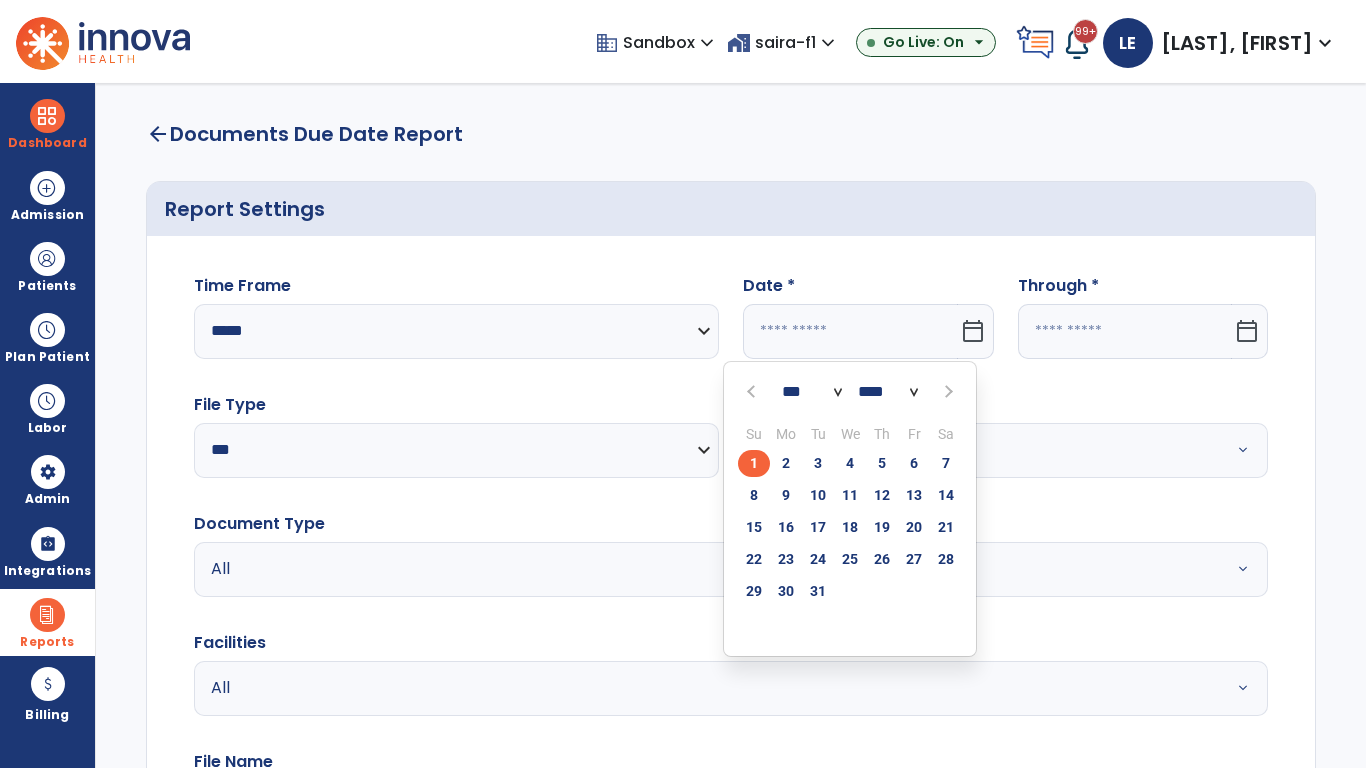 type on "*********" 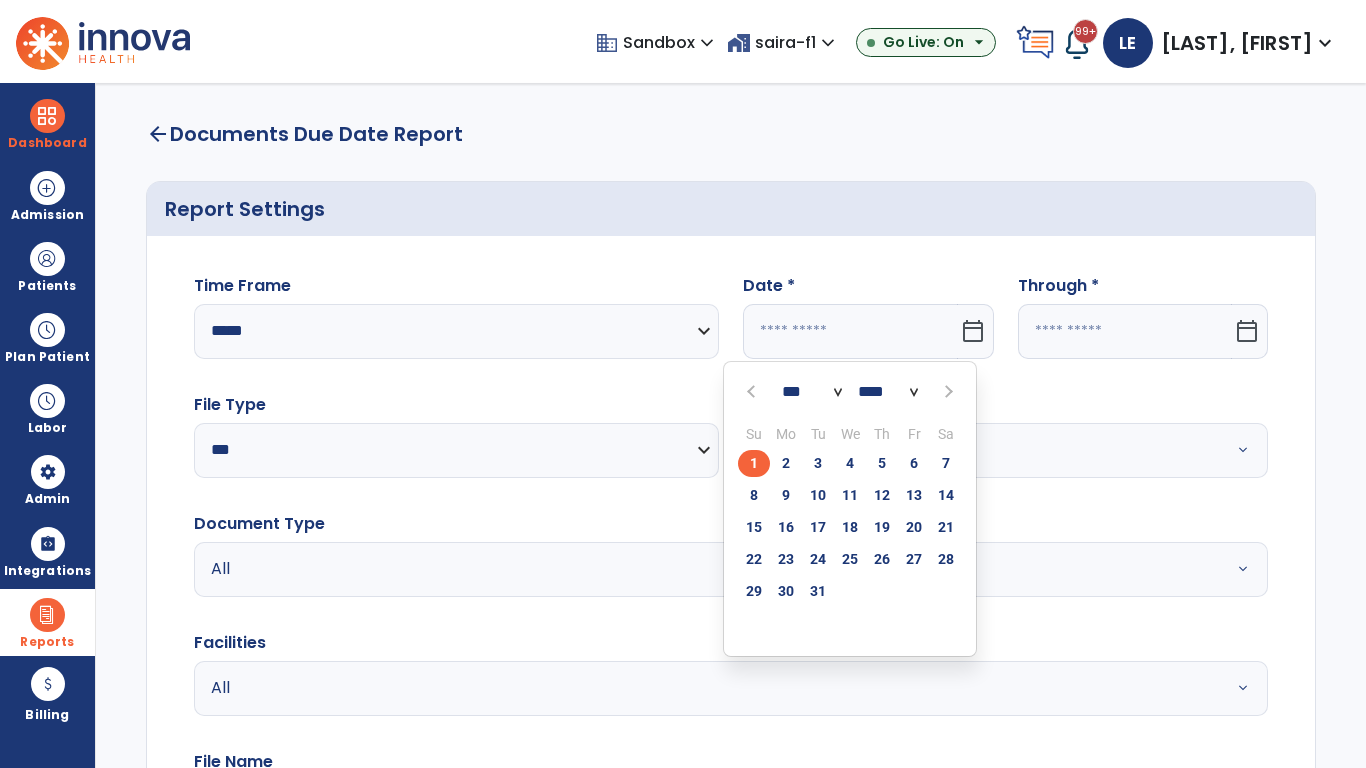 type on "**********" 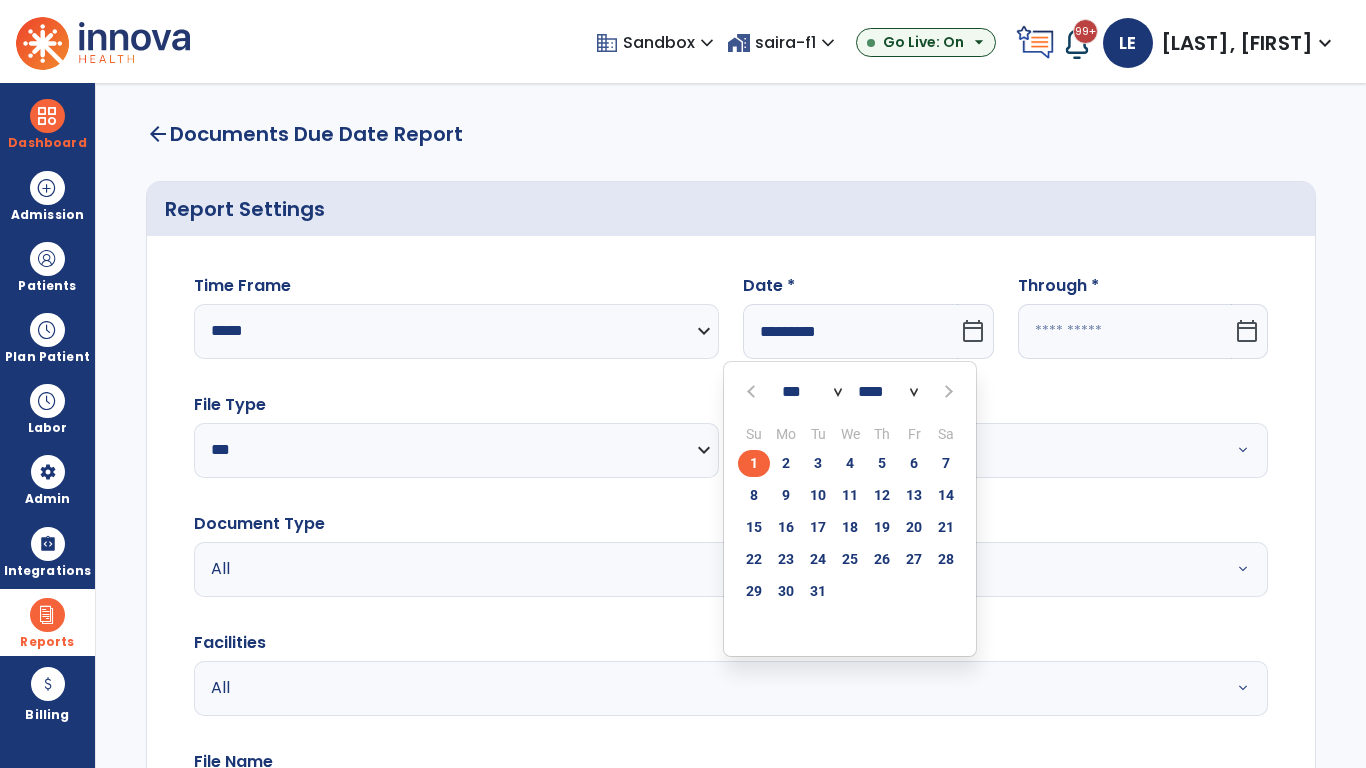 click 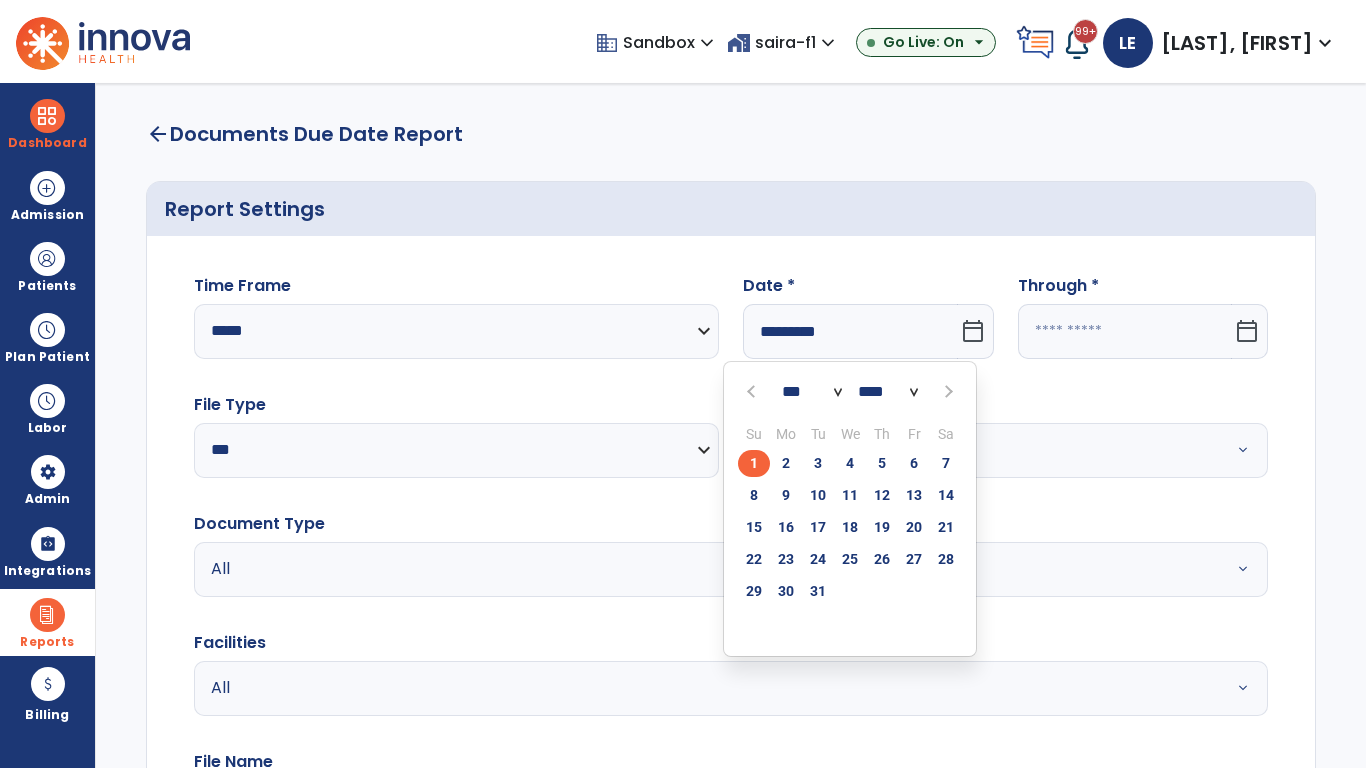 select on "*" 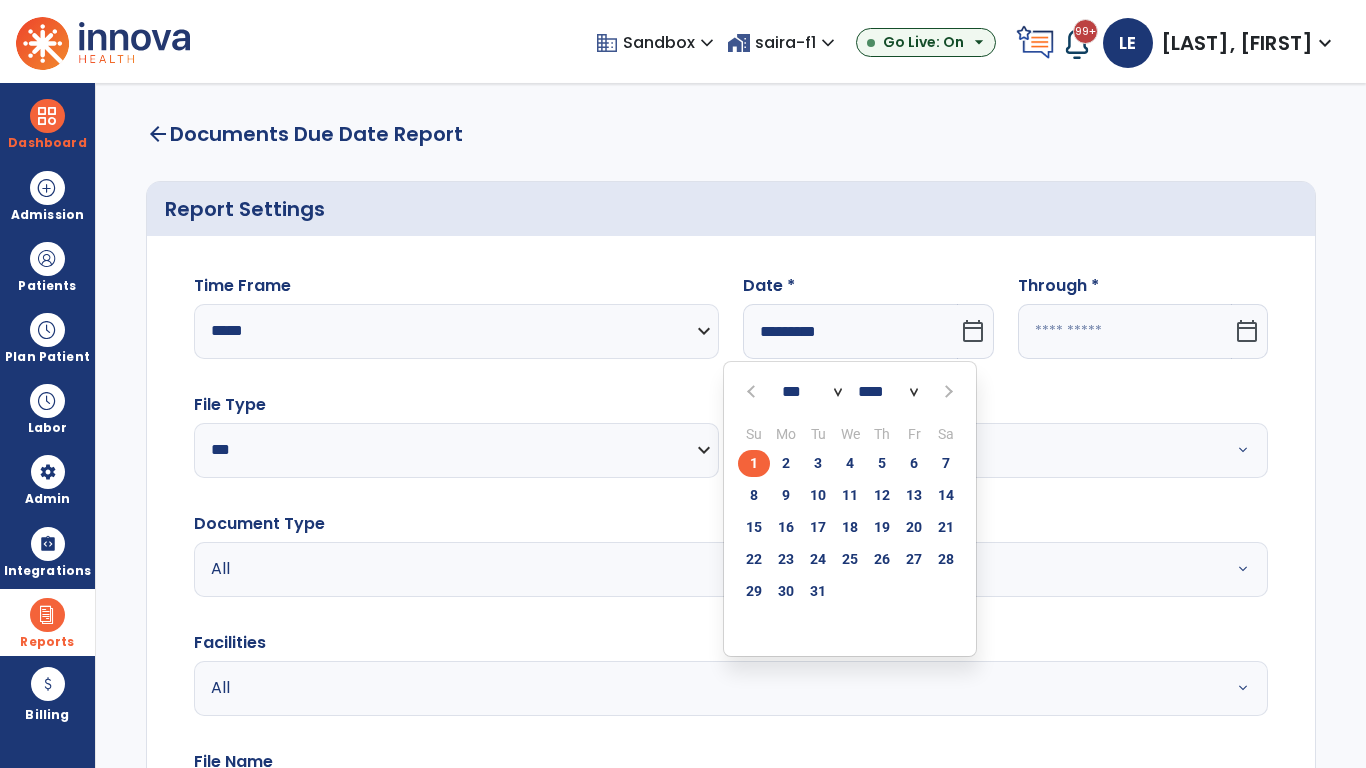 select on "****" 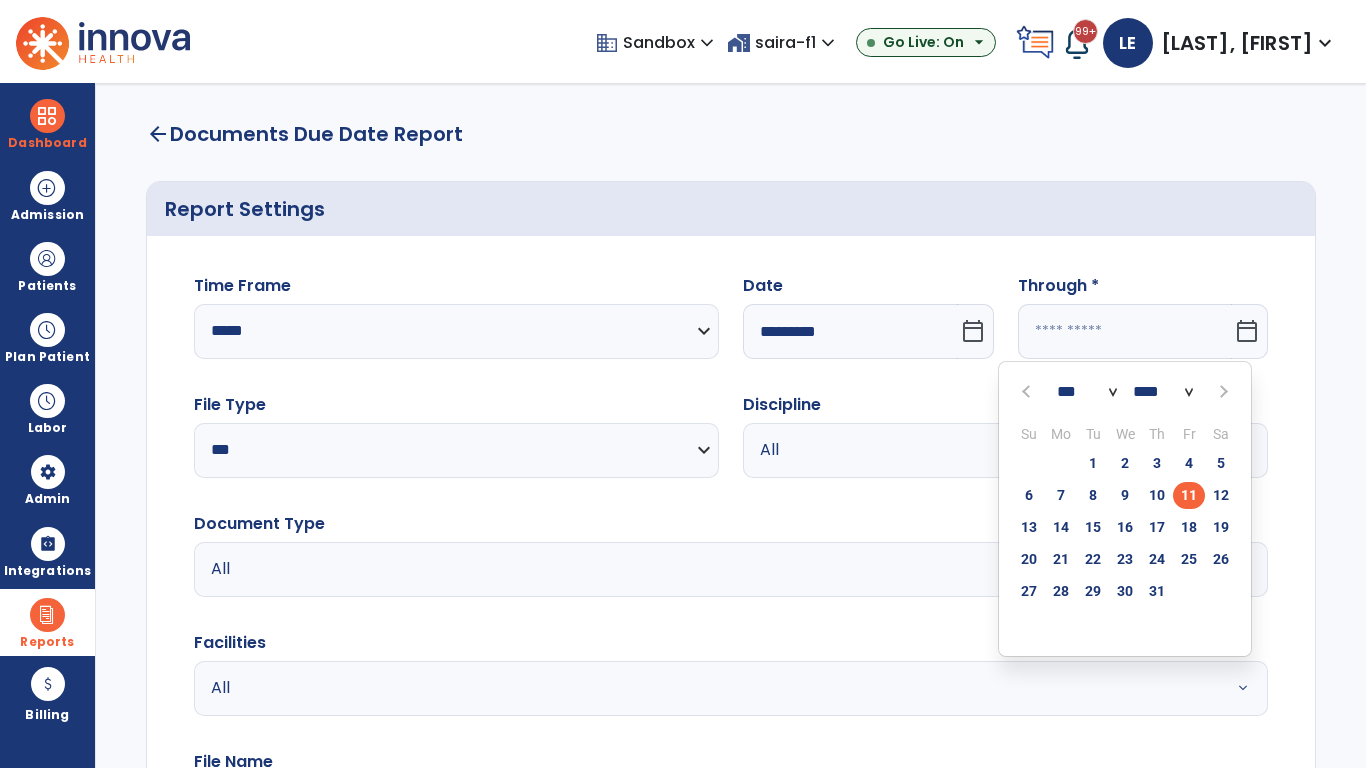 select on "*" 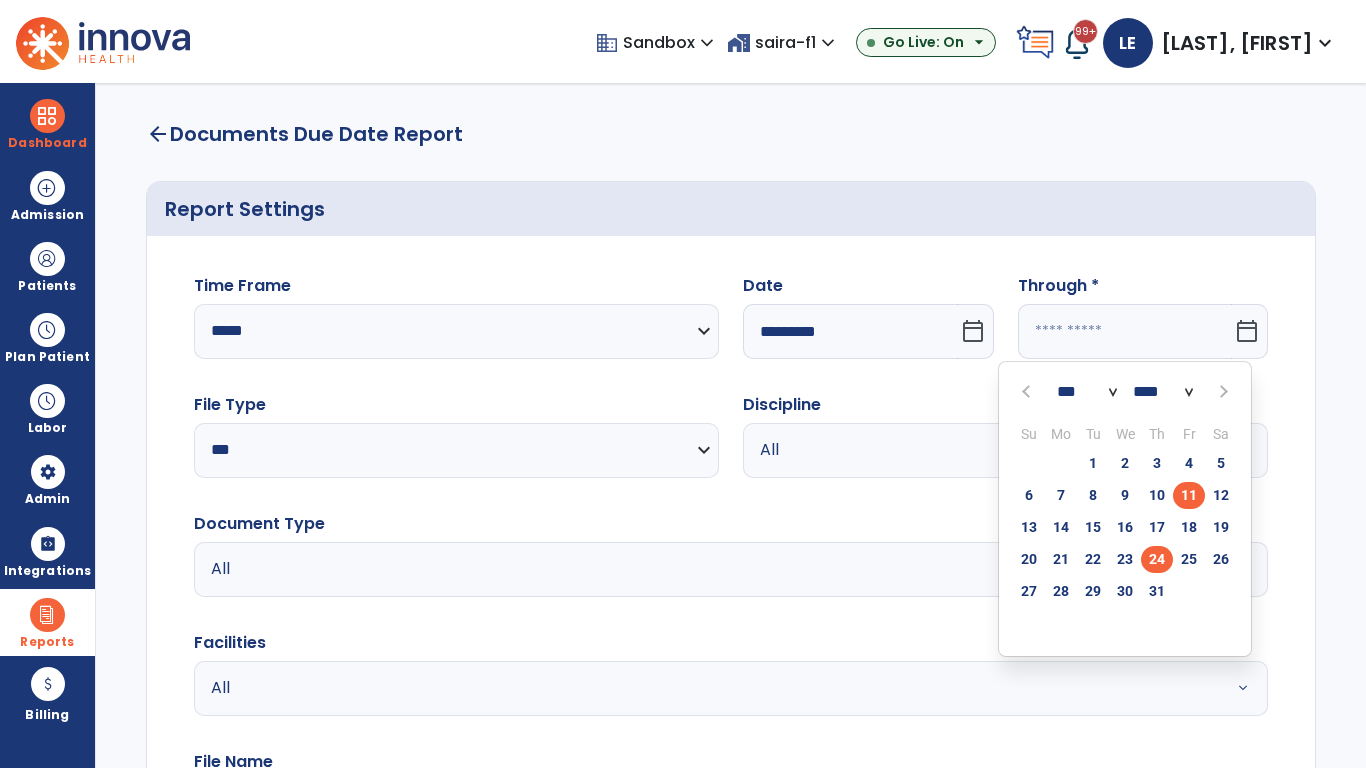 click on "24" 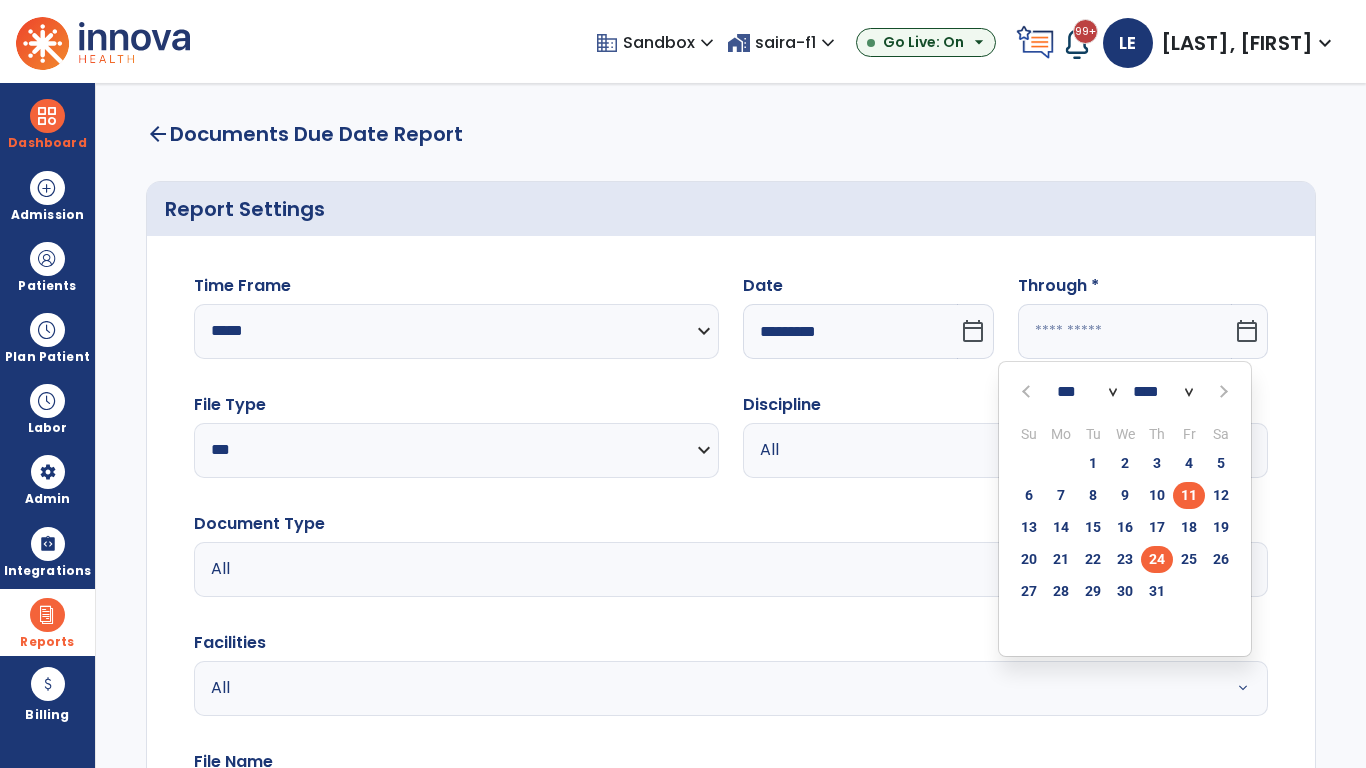 type on "*********" 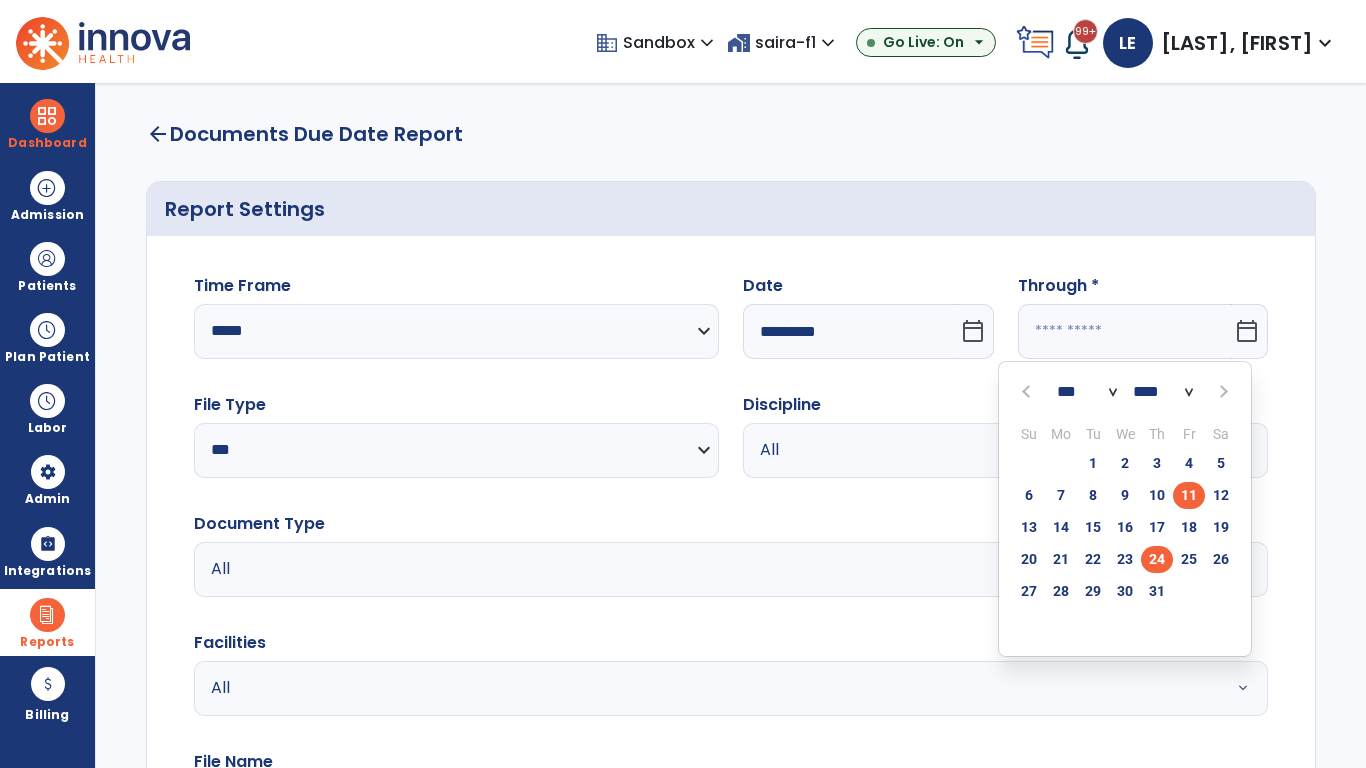 type on "**********" 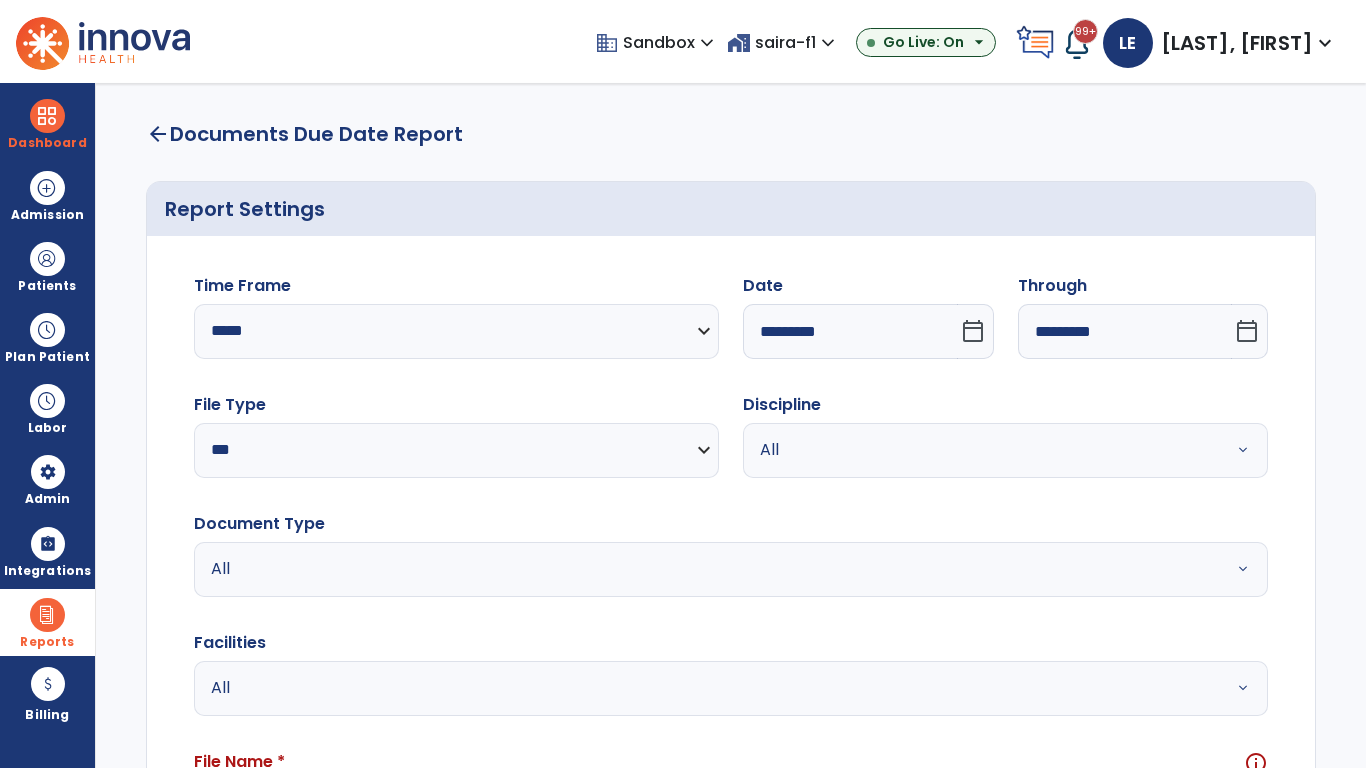 scroll, scrollTop: 51, scrollLeft: 0, axis: vertical 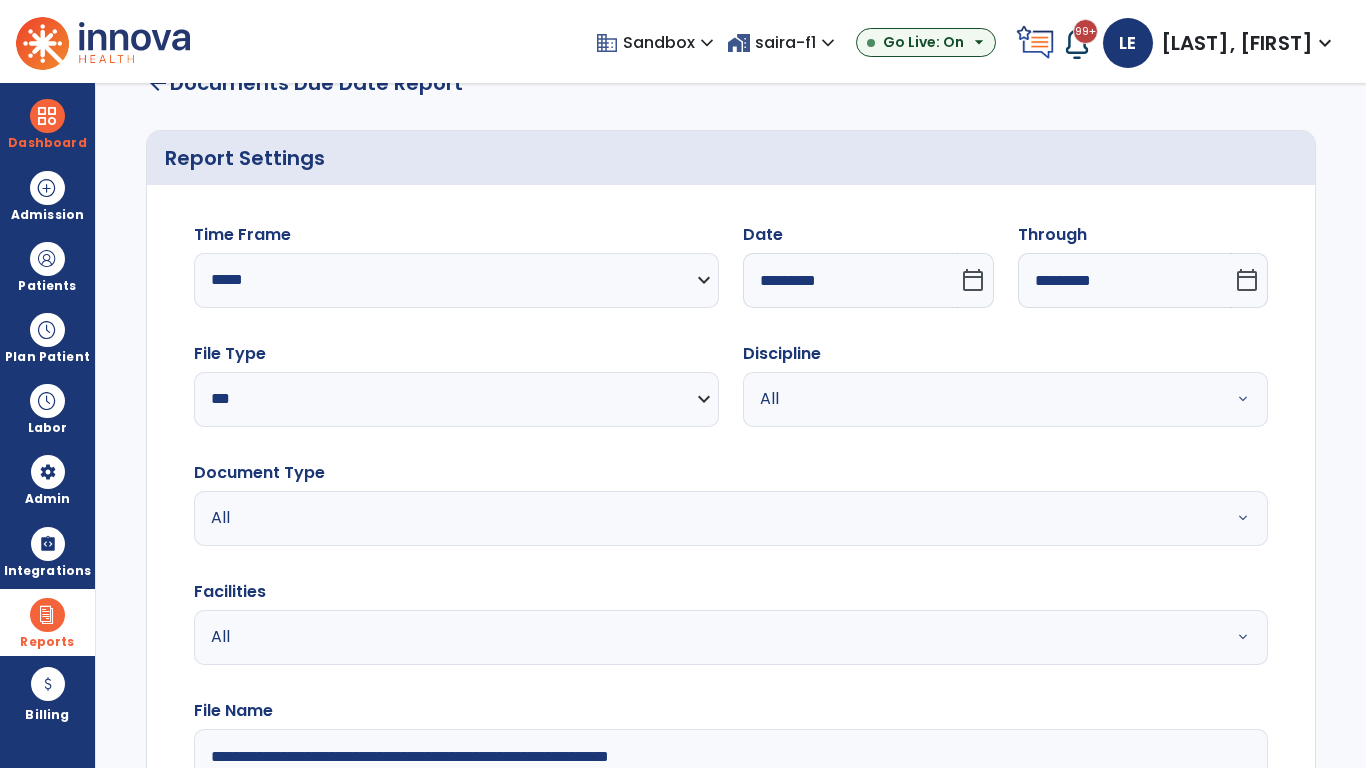 type on "**********" 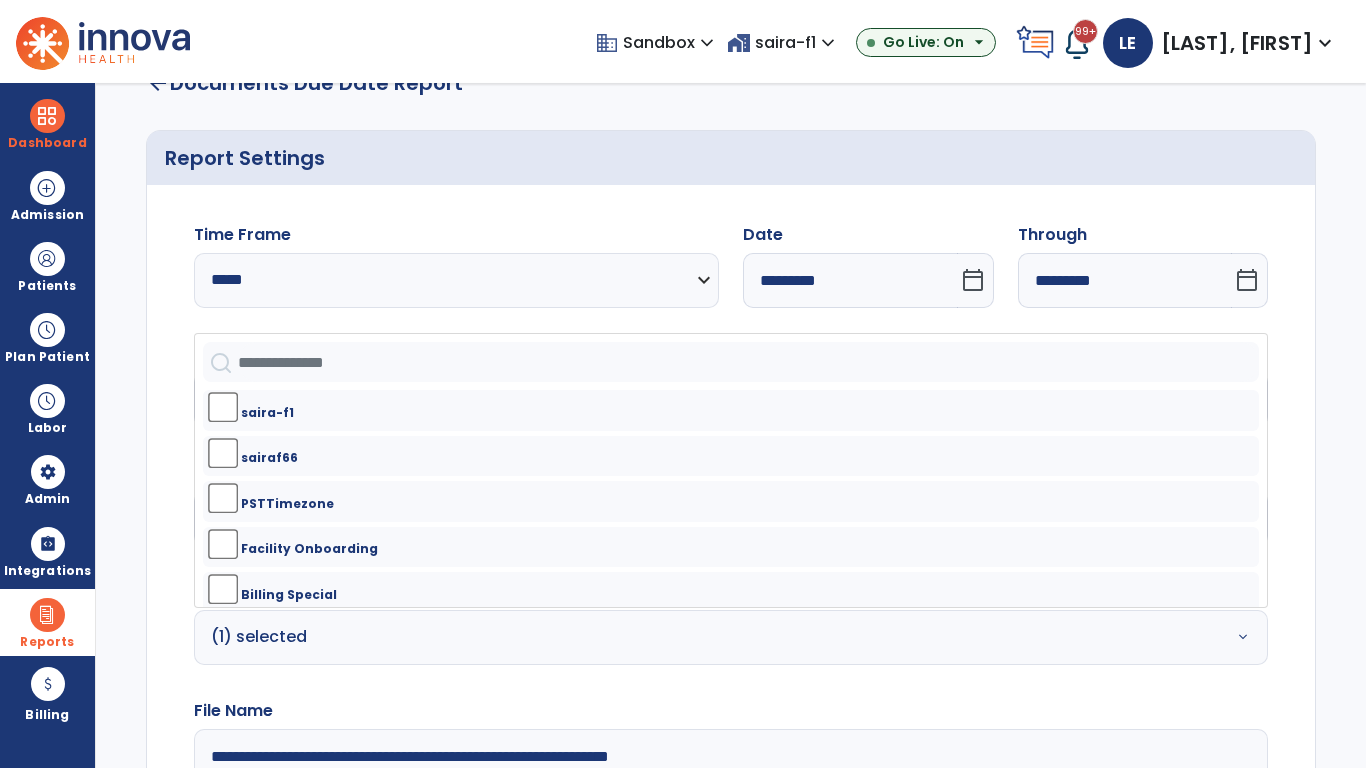 click on "All" at bounding box center [981, 399] 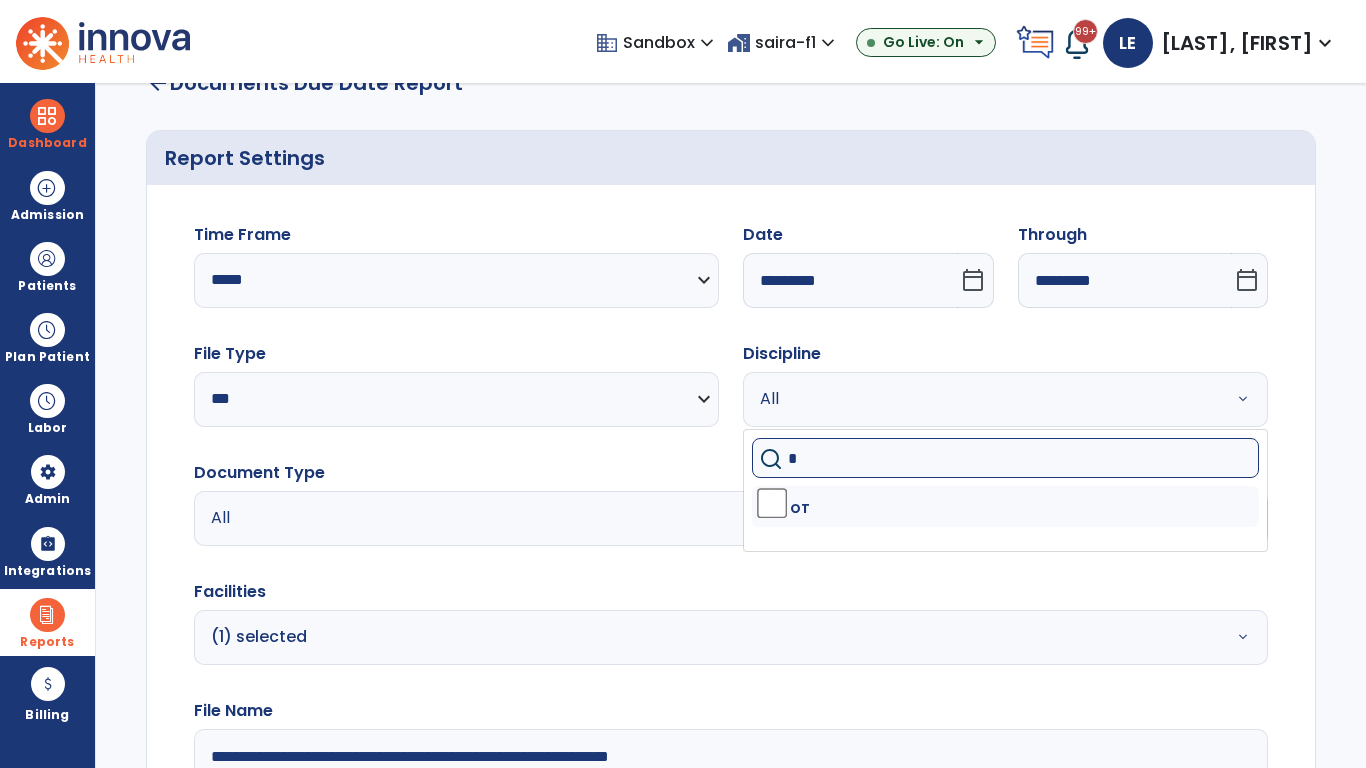 type on "**" 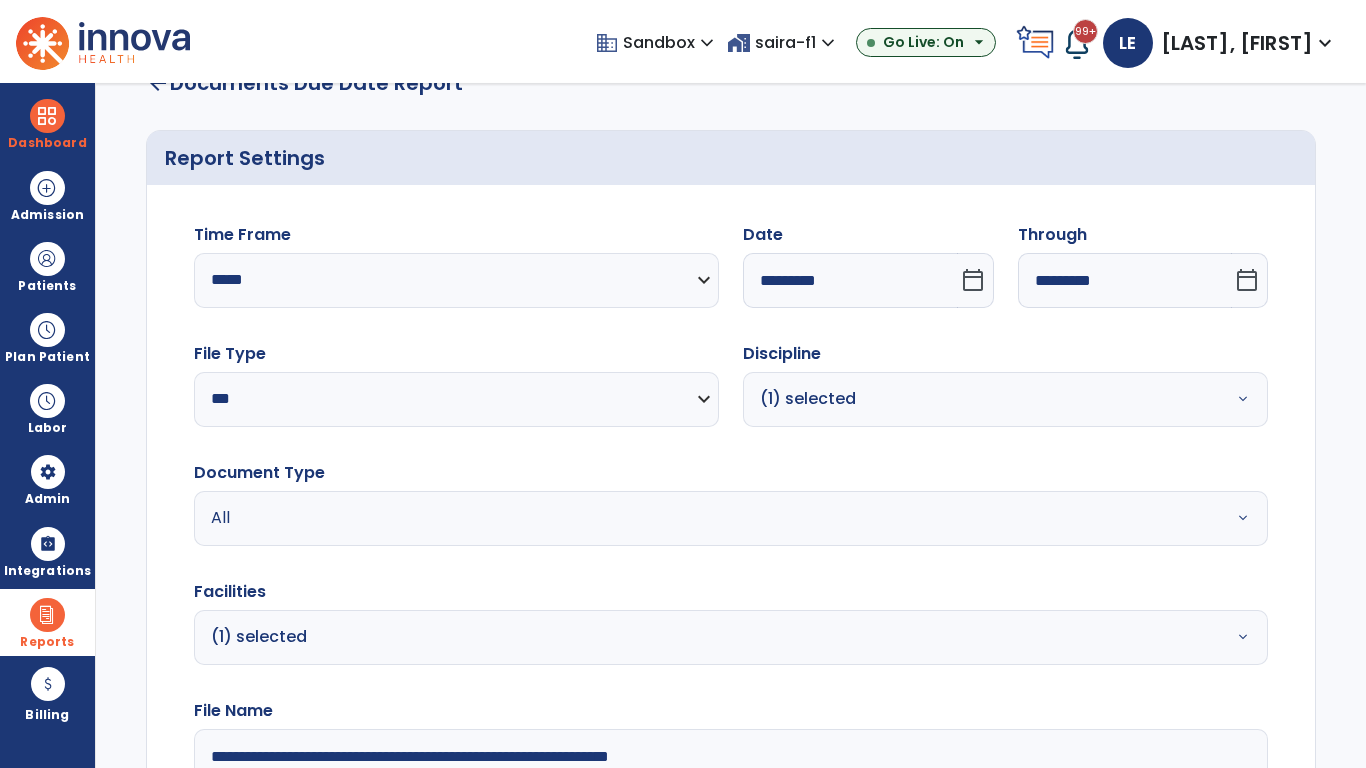 click on "All" at bounding box center (679, 518) 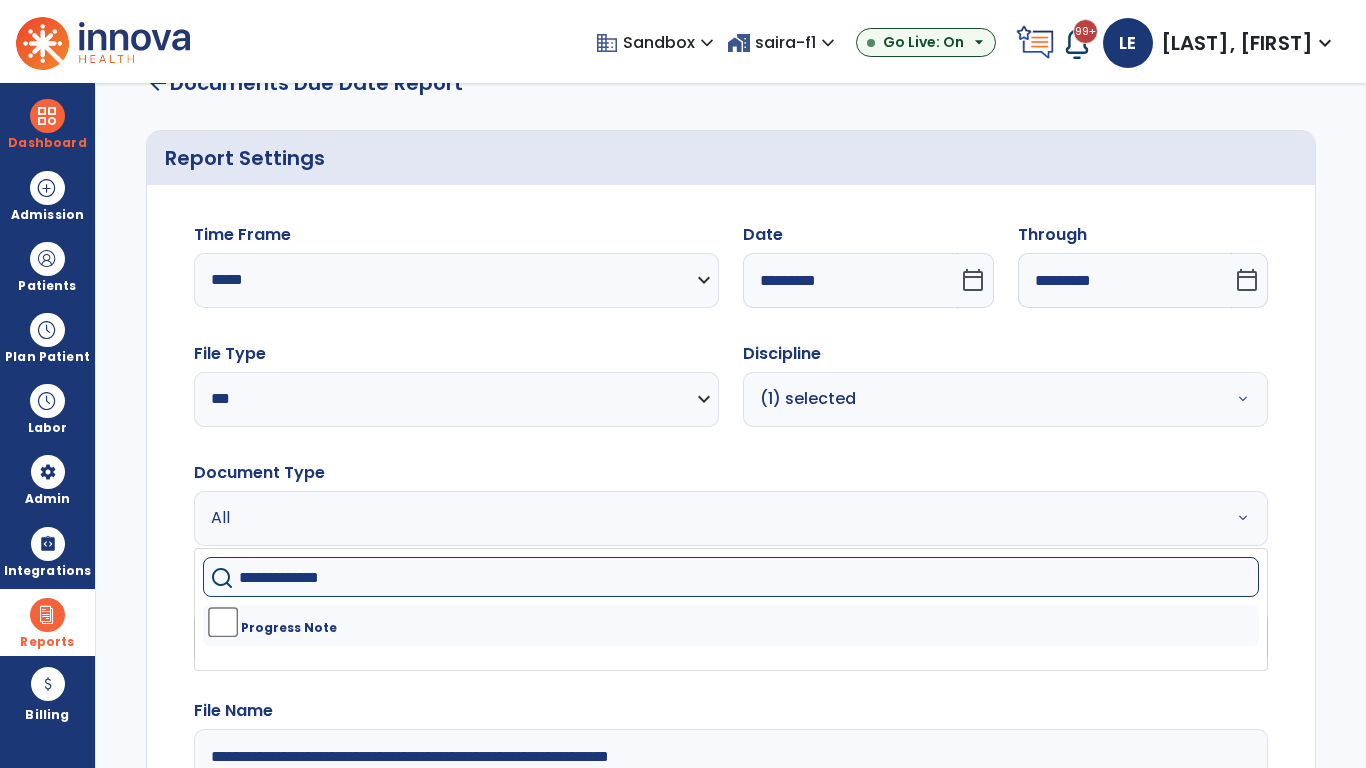type on "**********" 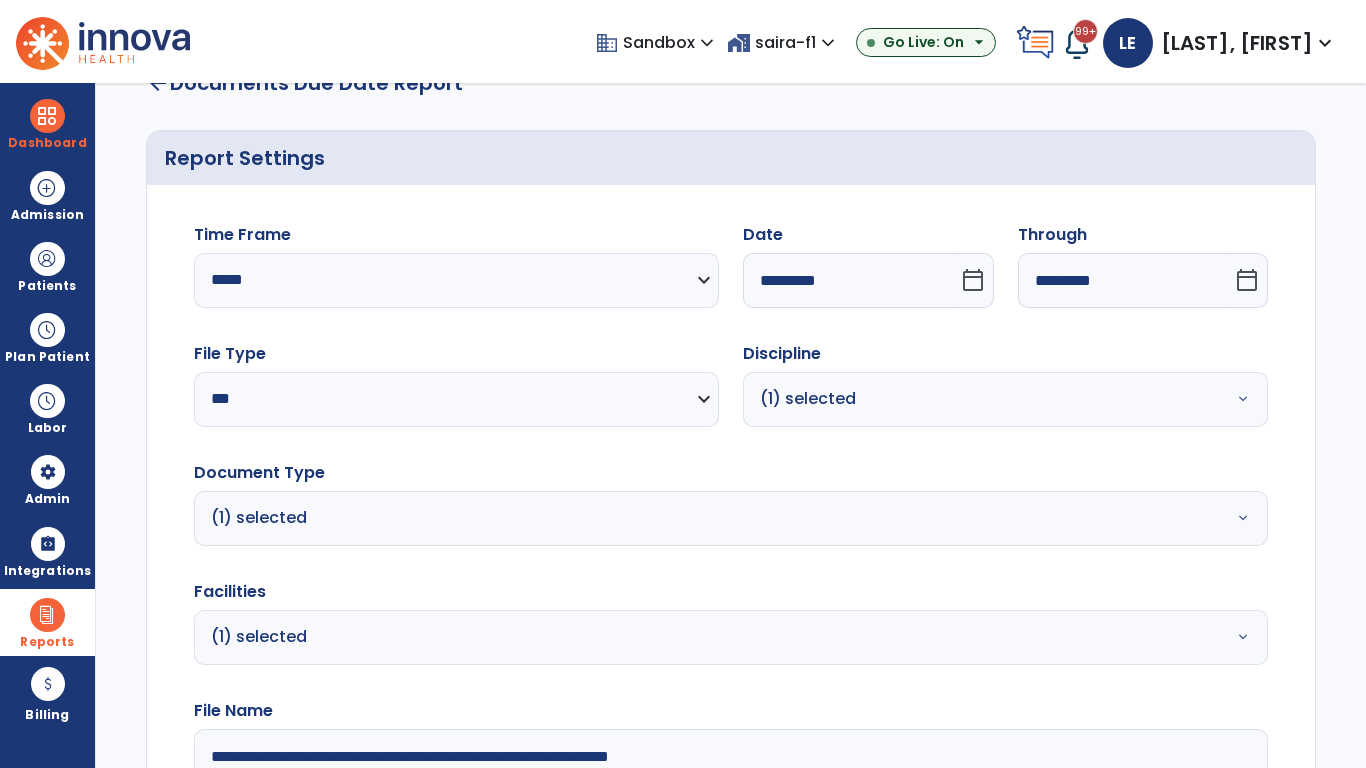 click on "Generate Report" 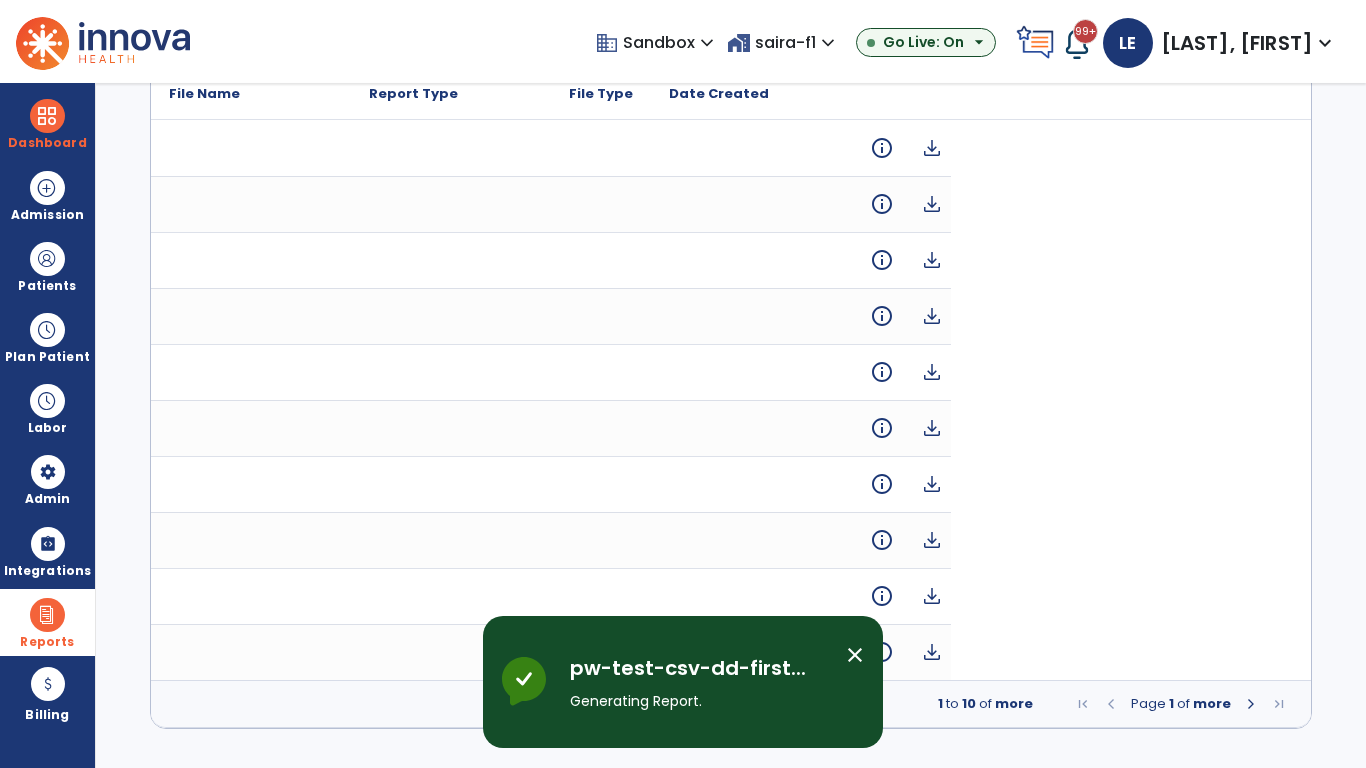 scroll, scrollTop: 0, scrollLeft: 0, axis: both 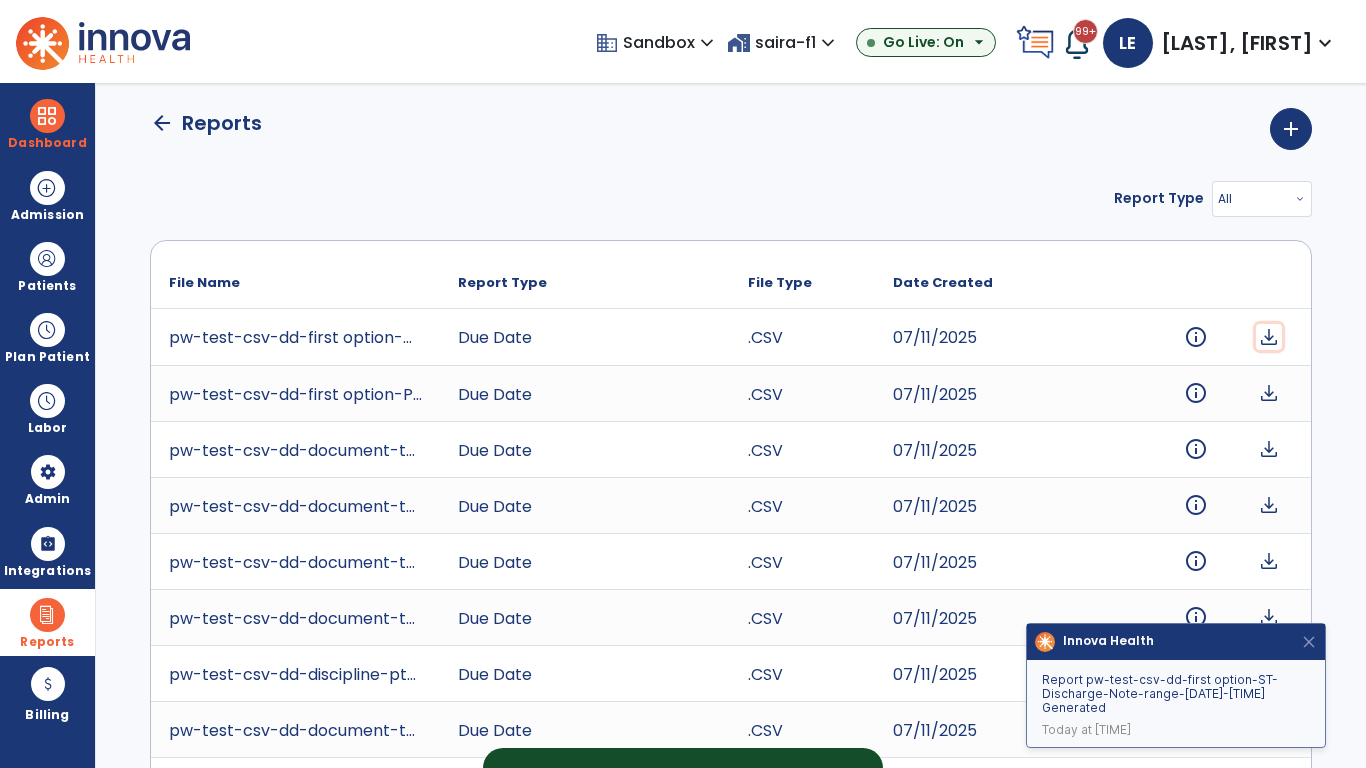 click on "download" 